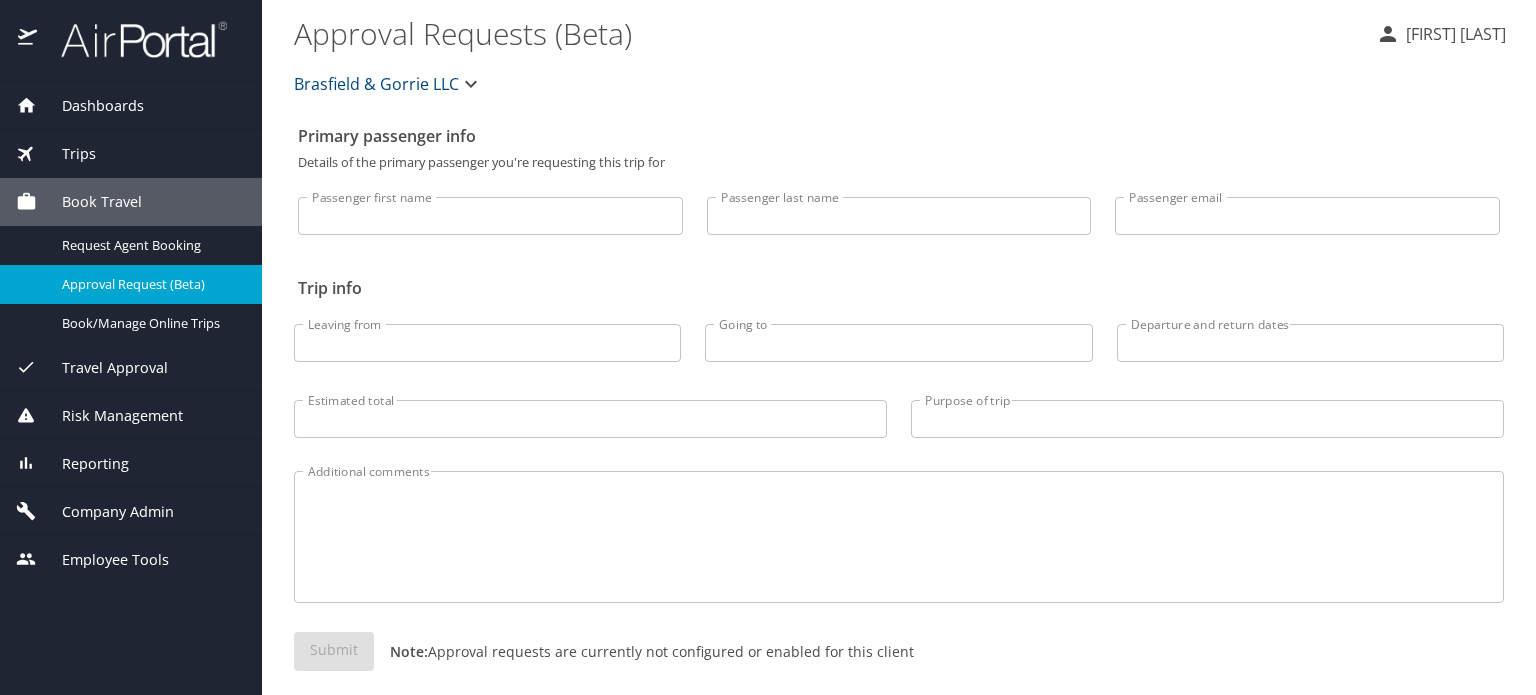 scroll, scrollTop: 0, scrollLeft: 0, axis: both 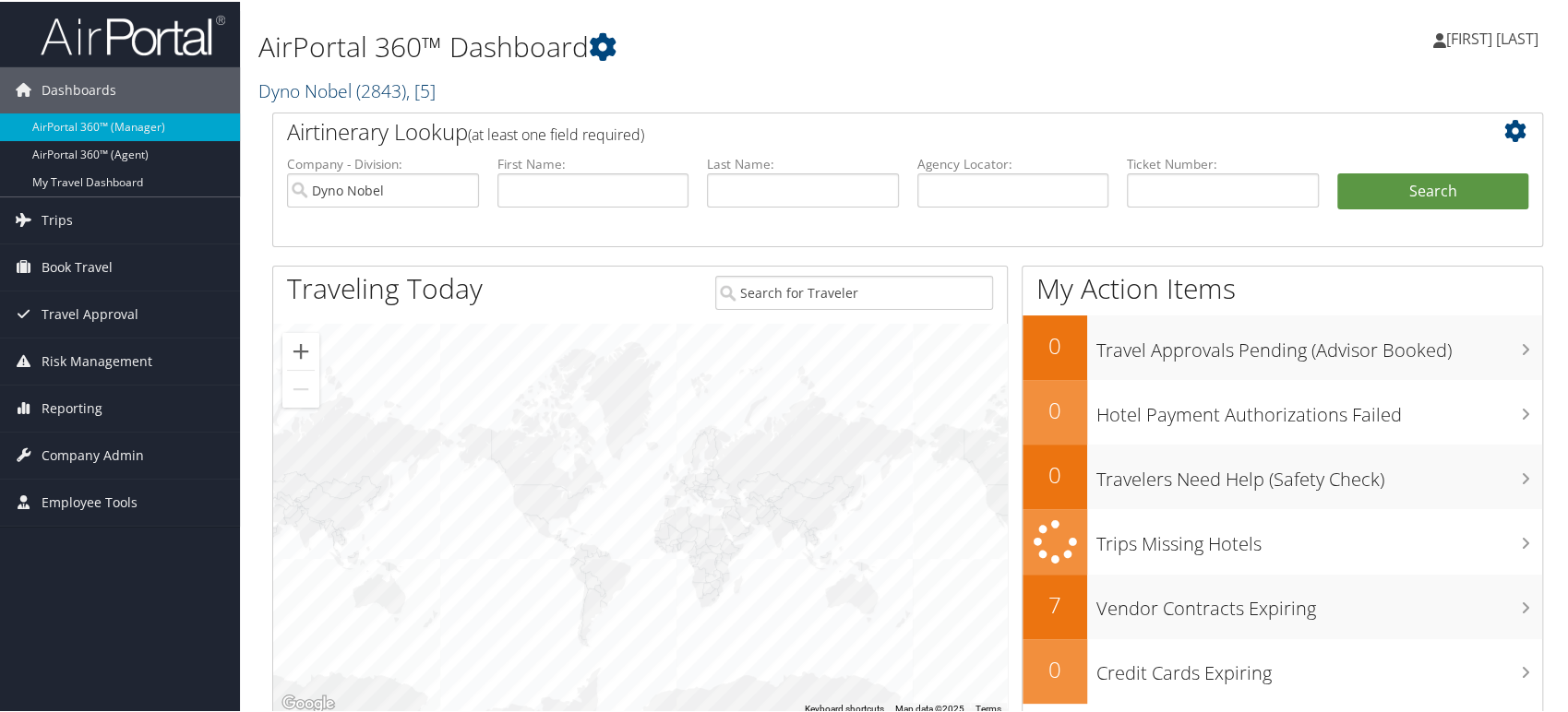 click on "( 2843 )" at bounding box center (381, 89) 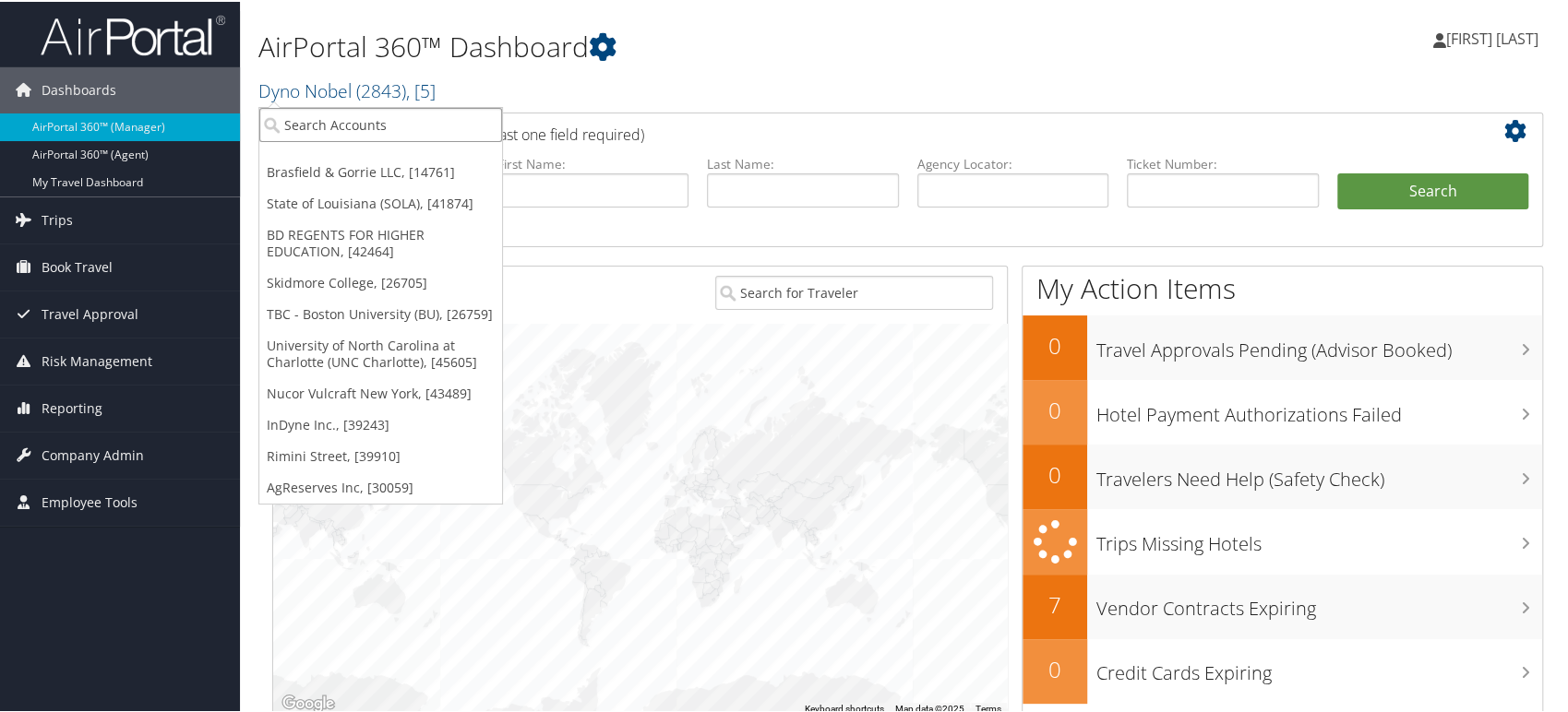 click at bounding box center (380, 123) 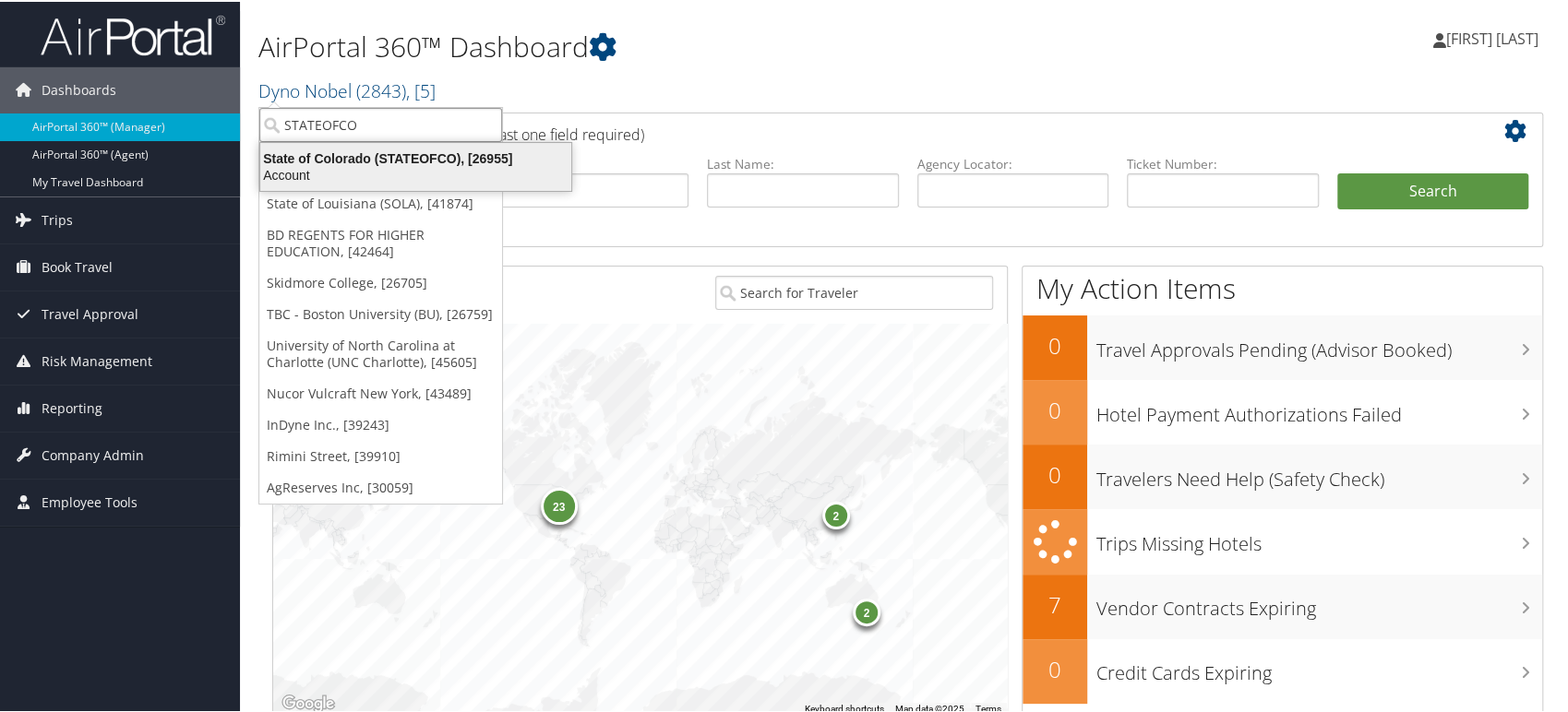 click on "Account" at bounding box center (415, 173) 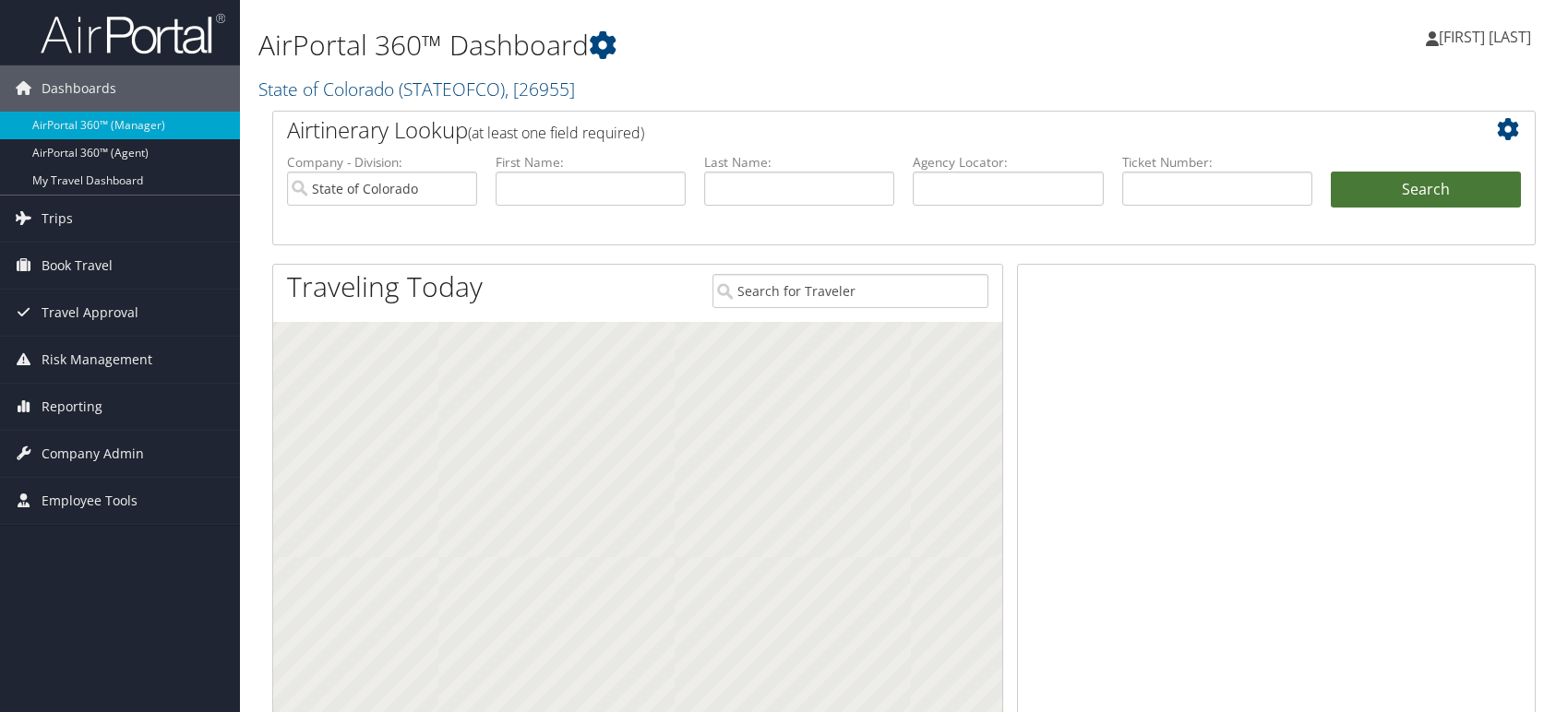 scroll, scrollTop: 0, scrollLeft: 0, axis: both 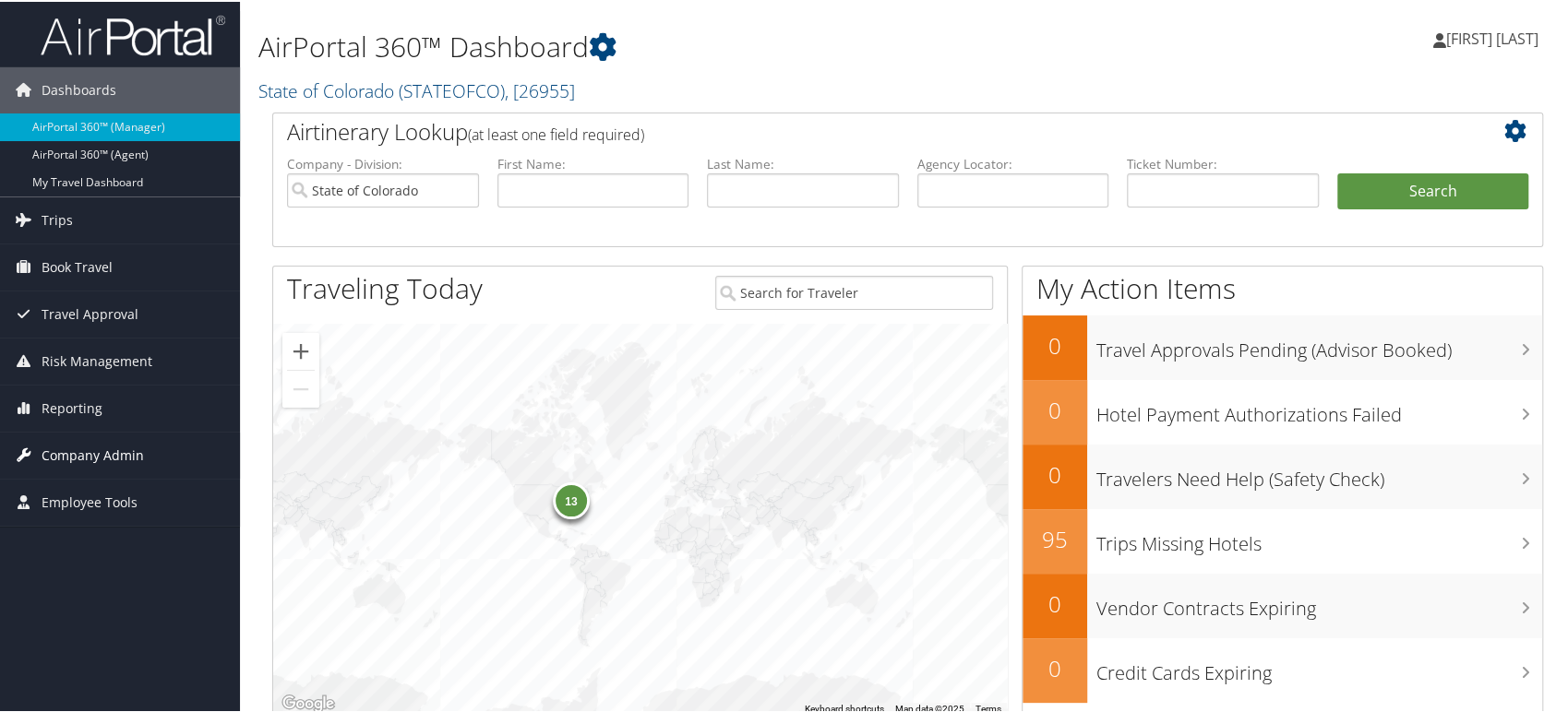 click on "Company Admin" at bounding box center (92, 454) 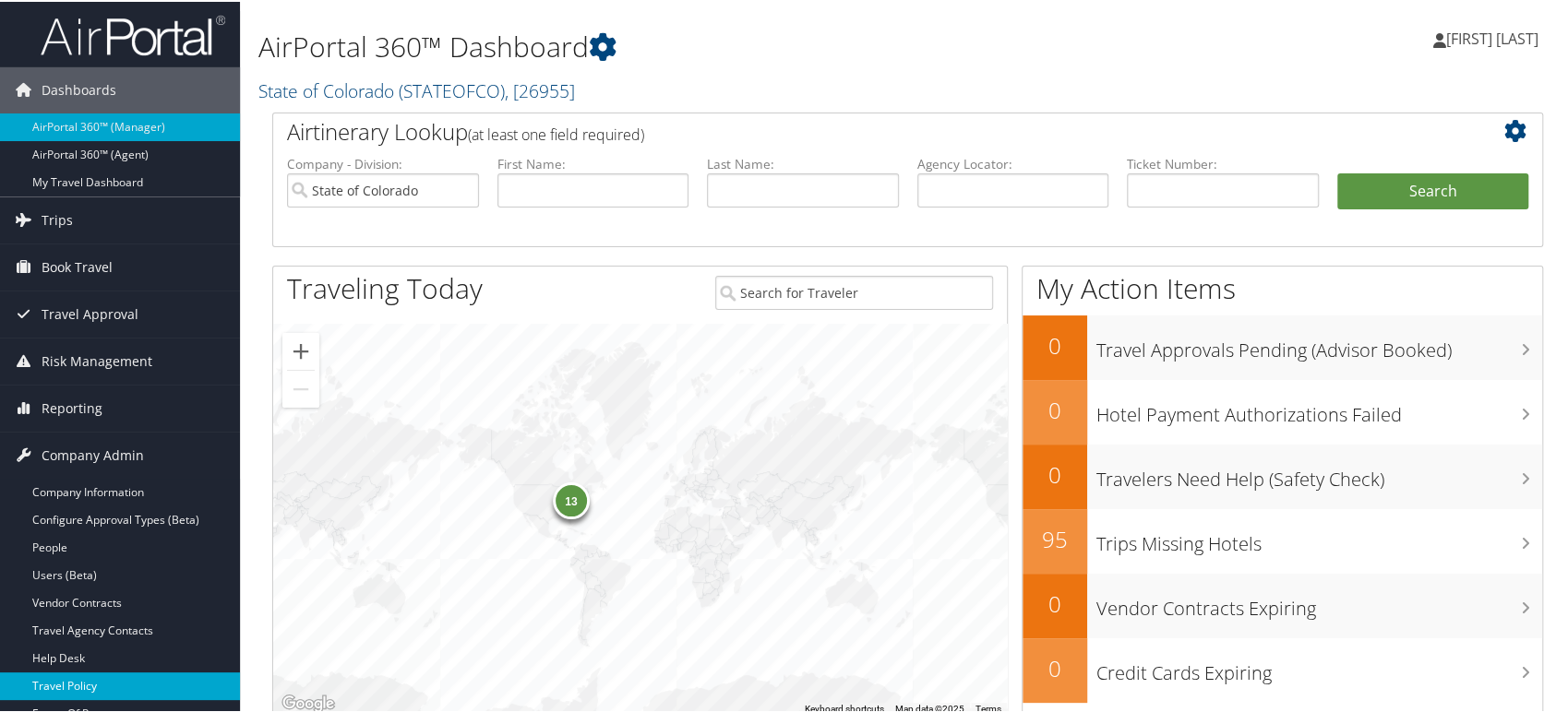 click on "Travel Policy" at bounding box center (120, 684) 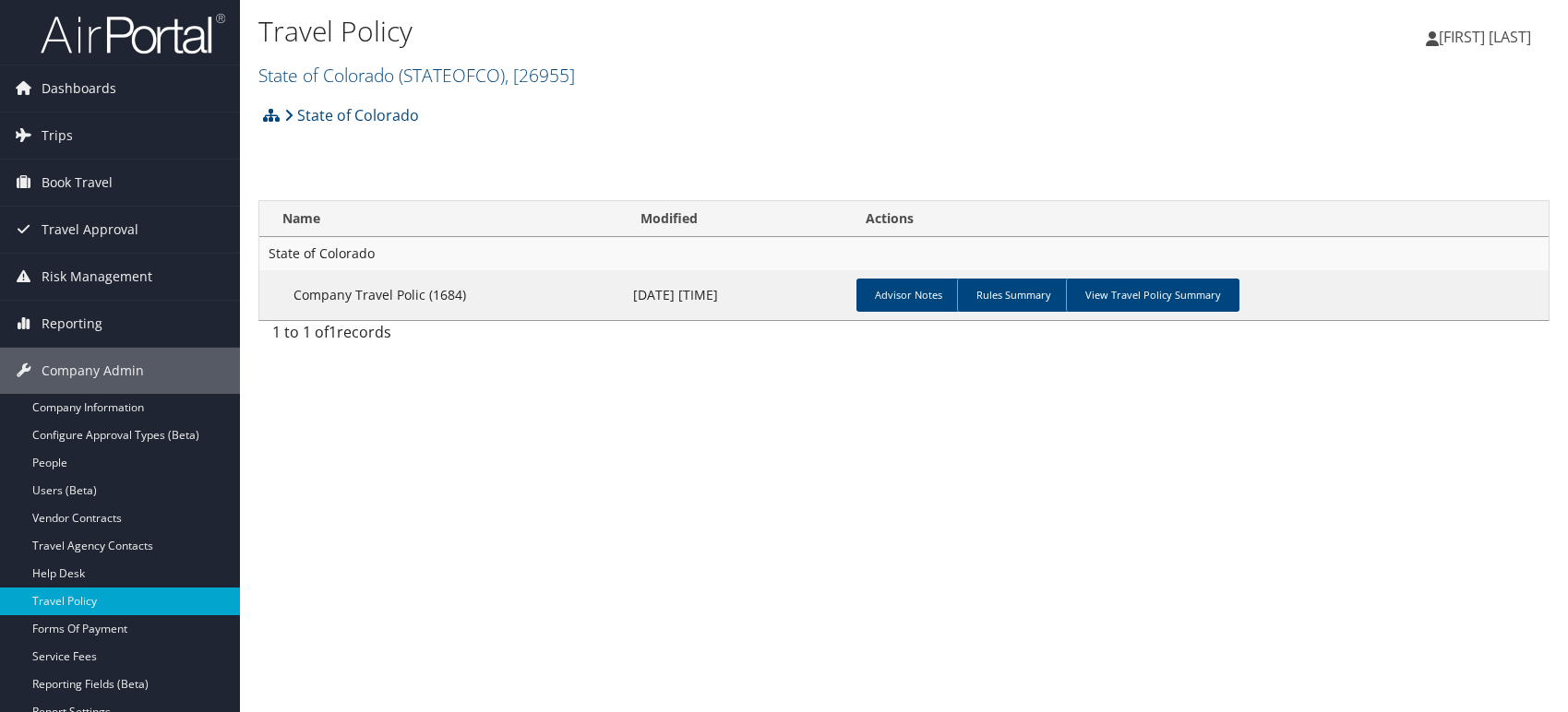 scroll, scrollTop: 0, scrollLeft: 0, axis: both 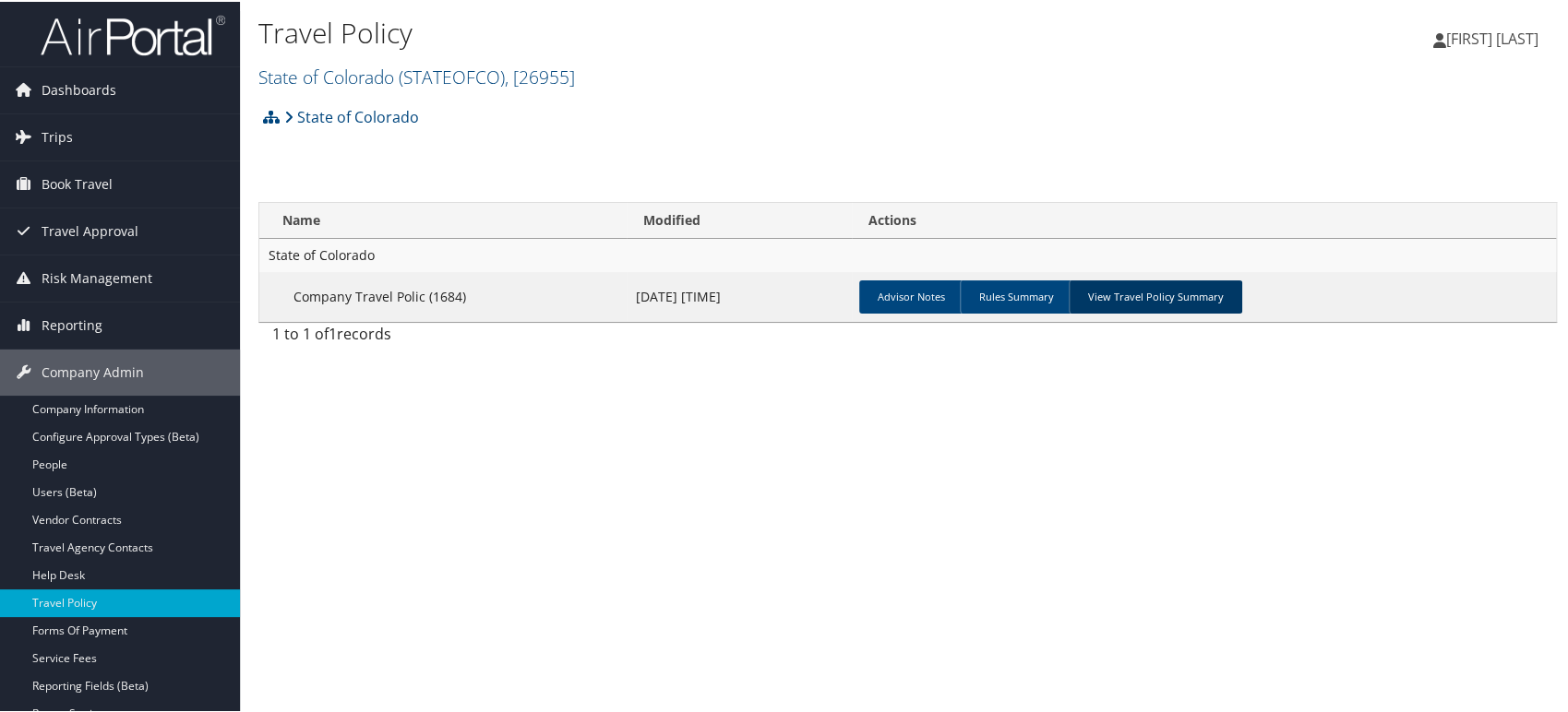 click on "View Travel Policy Summary" at bounding box center (1155, 295) 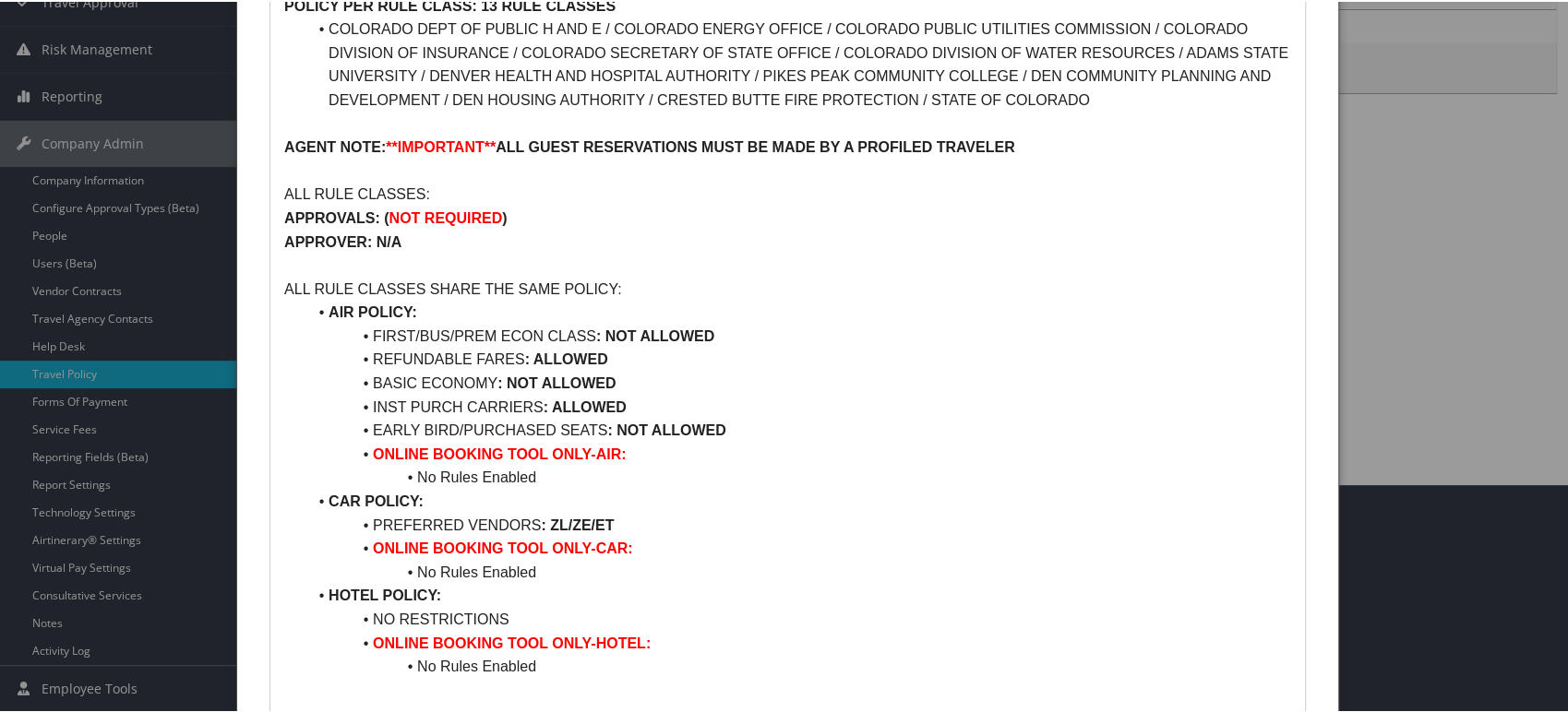 scroll, scrollTop: 25, scrollLeft: 0, axis: vertical 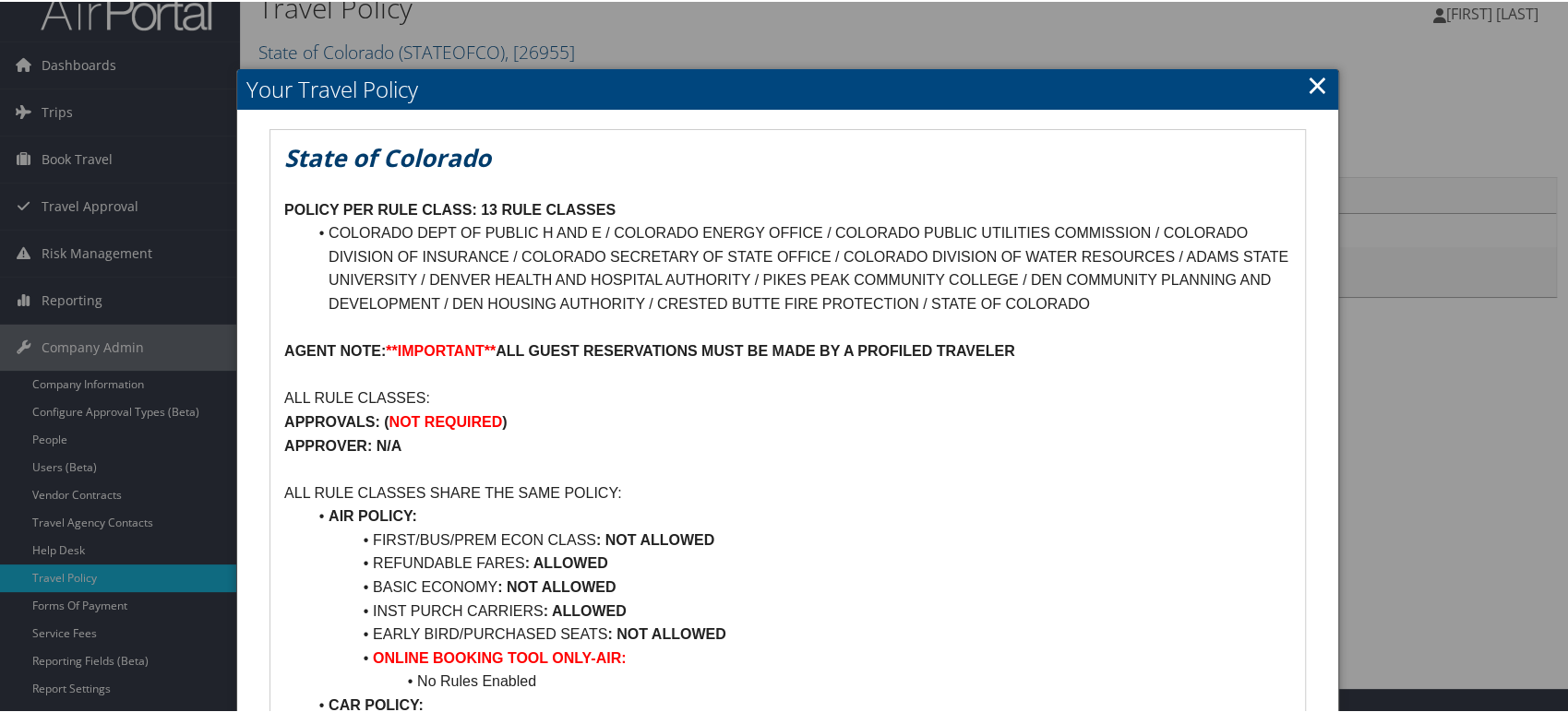 click on "×" at bounding box center (1317, 83) 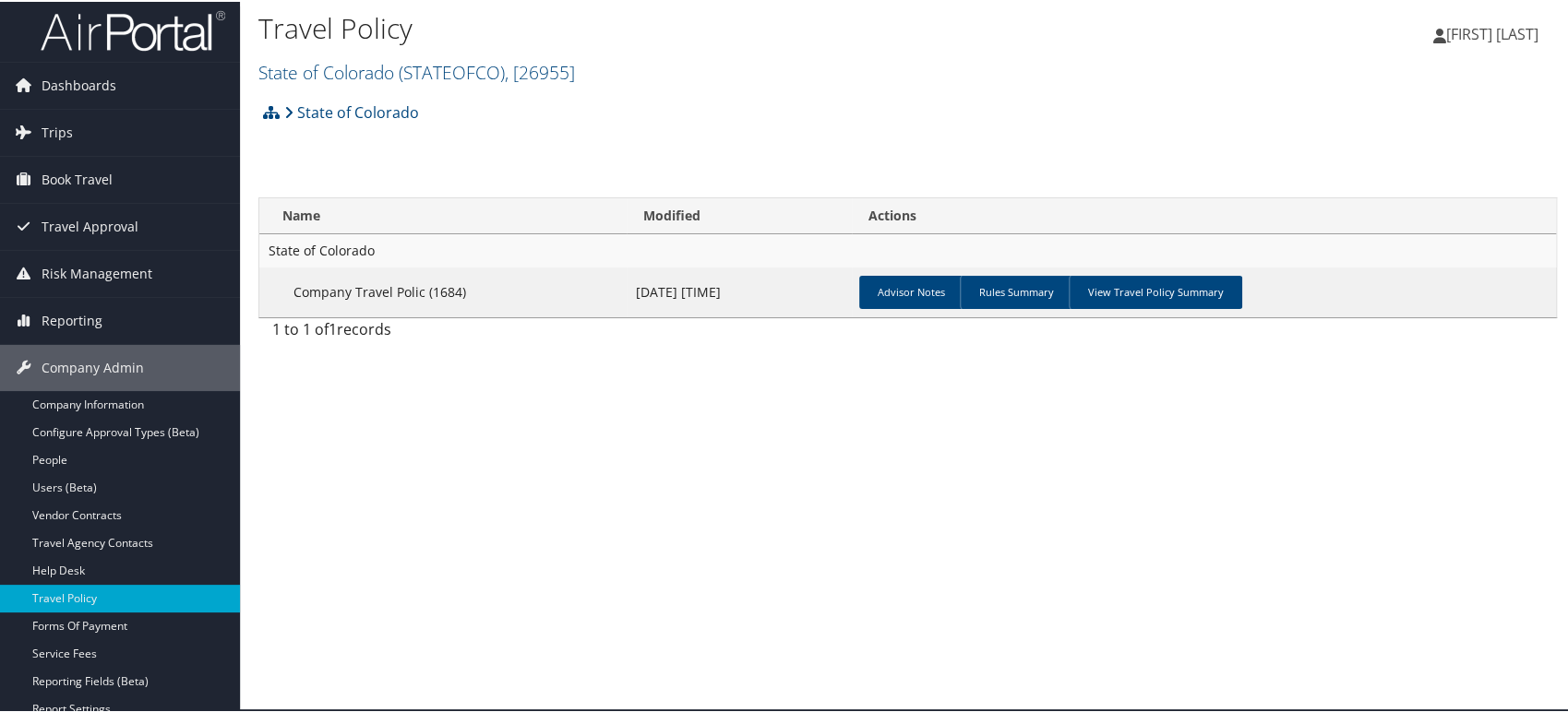 scroll, scrollTop: 0, scrollLeft: 0, axis: both 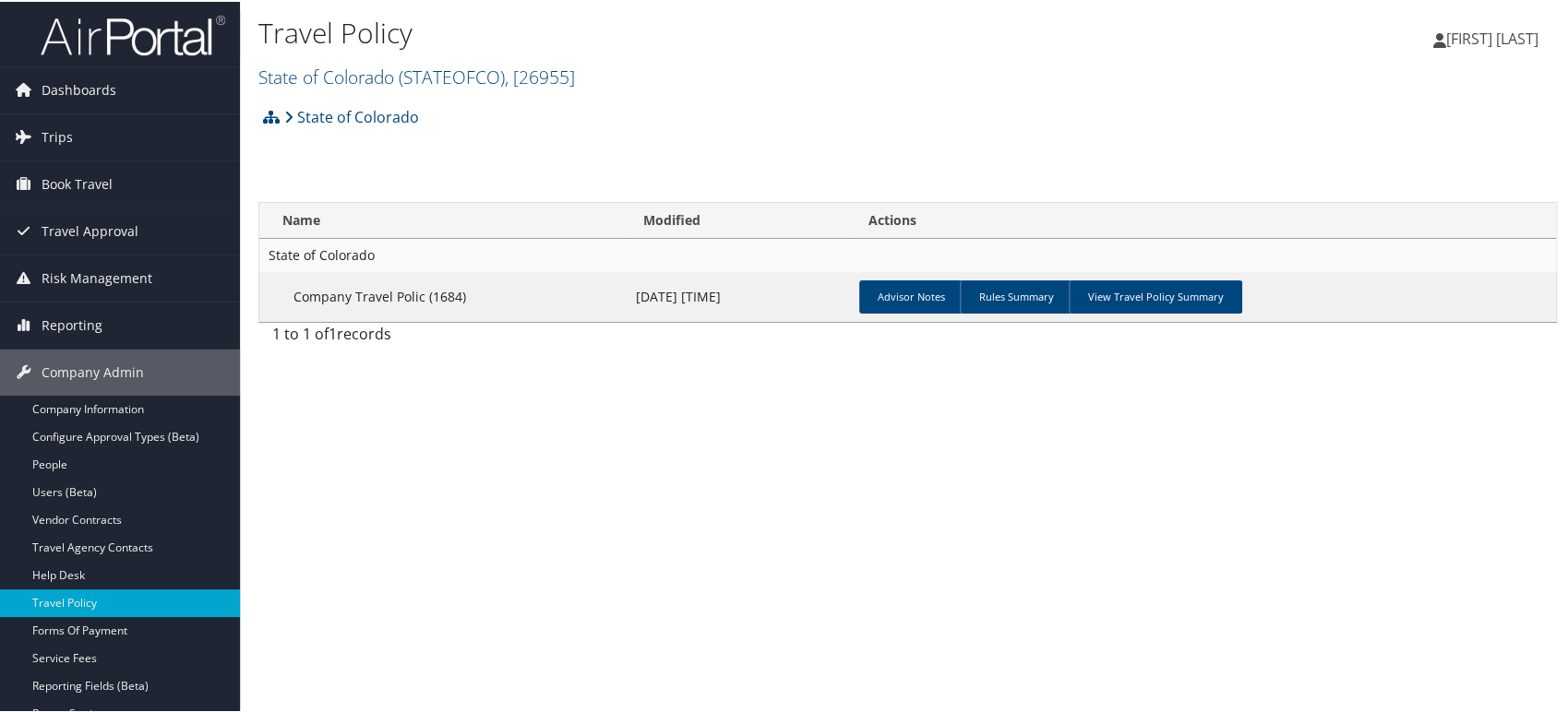 click at bounding box center [133, 33] 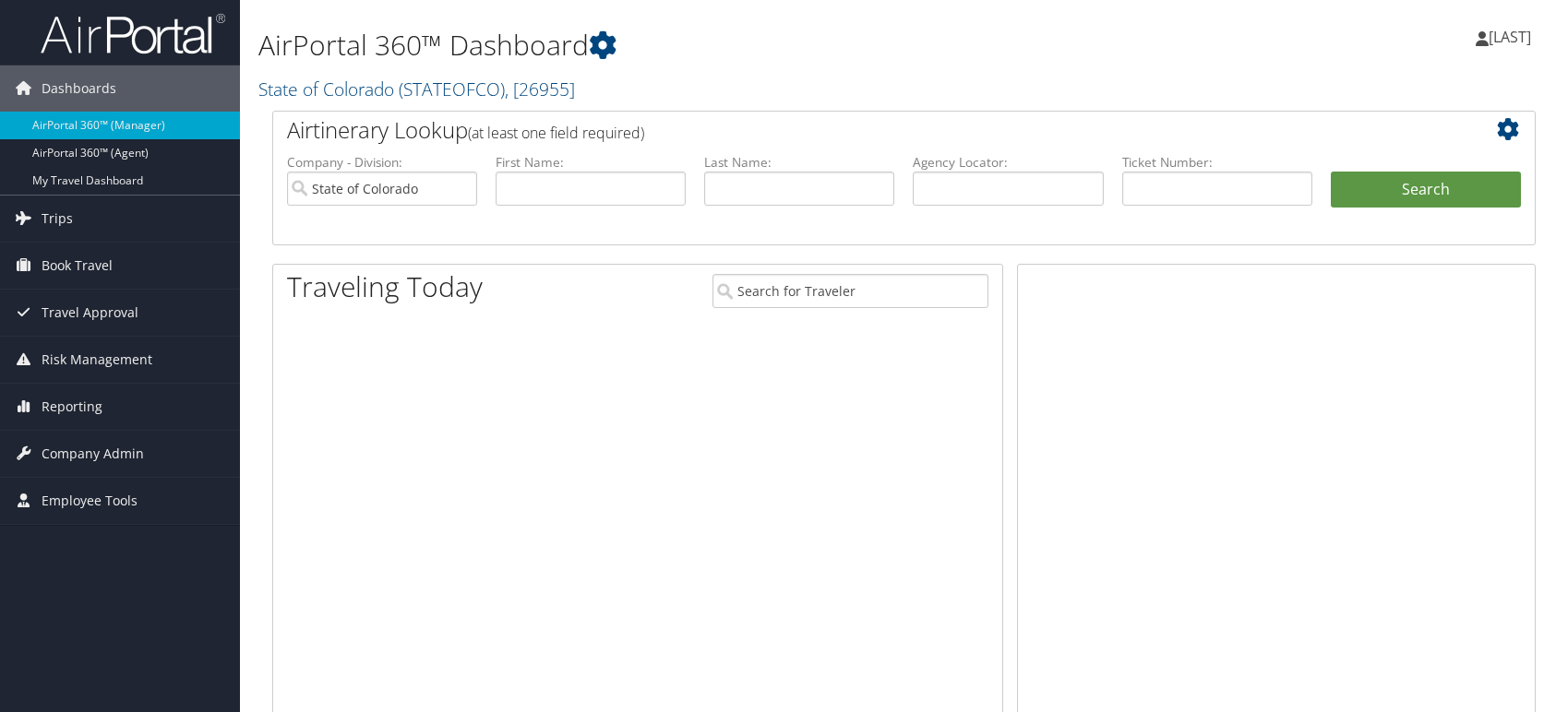 scroll, scrollTop: 0, scrollLeft: 0, axis: both 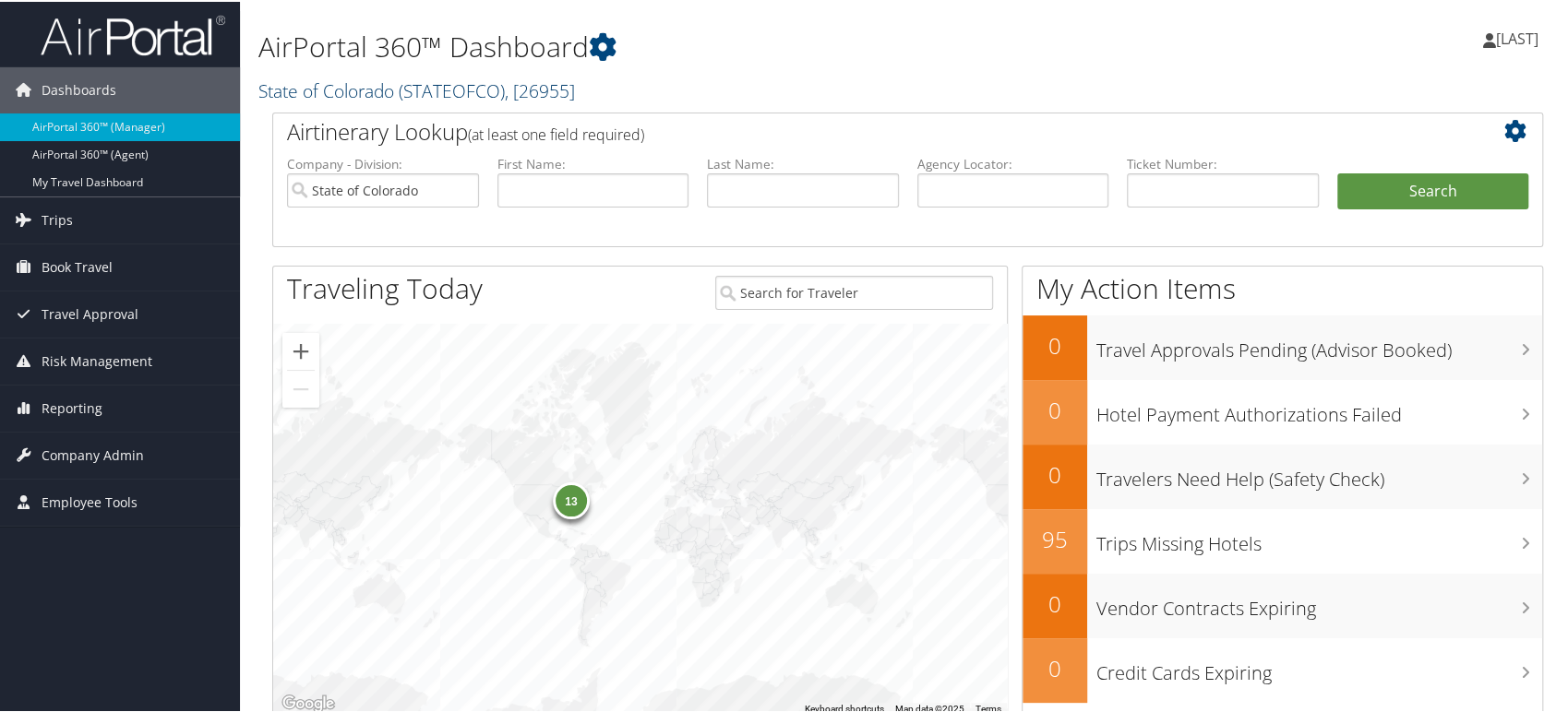 click on ", [ 26955 ]" at bounding box center [540, 89] 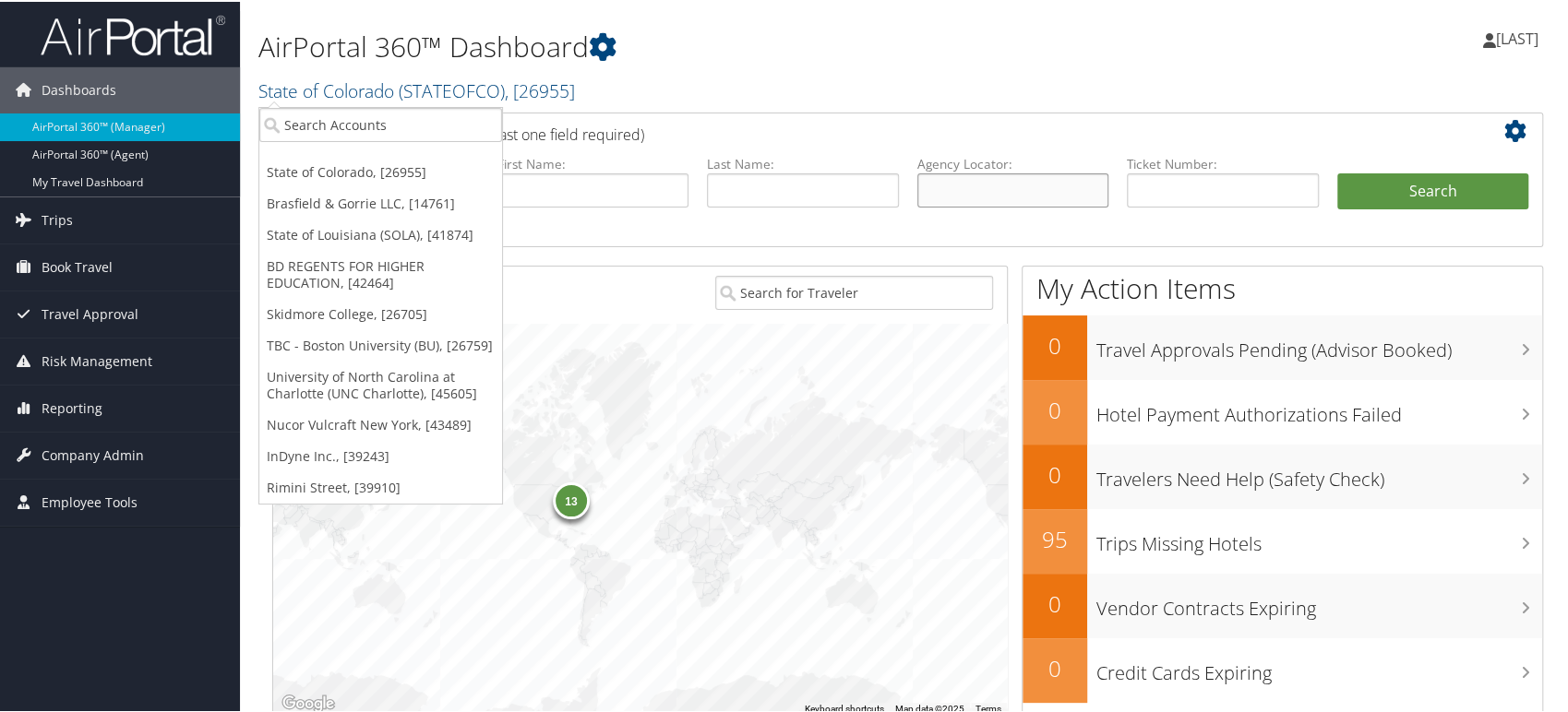 click at bounding box center [1013, 188] 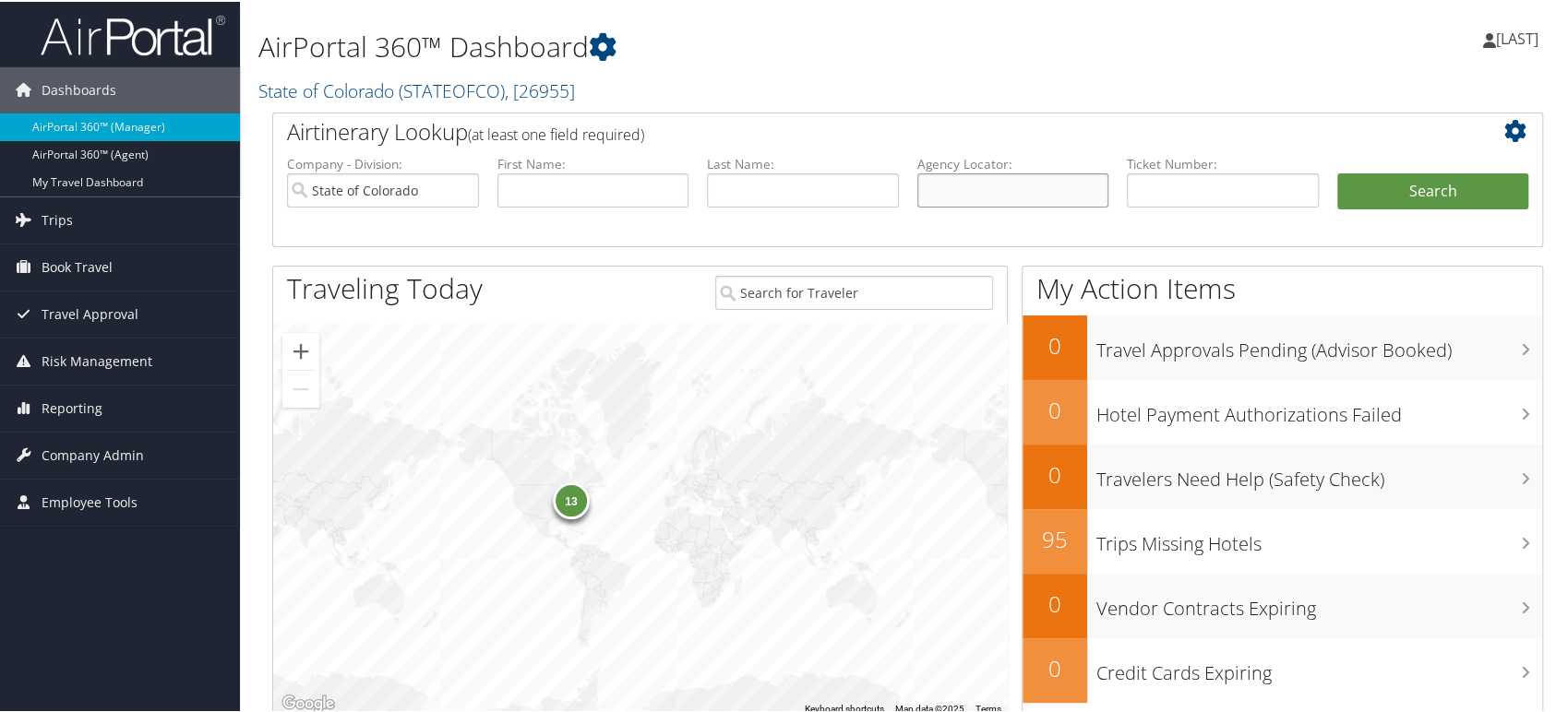 paste on "[LAST]" 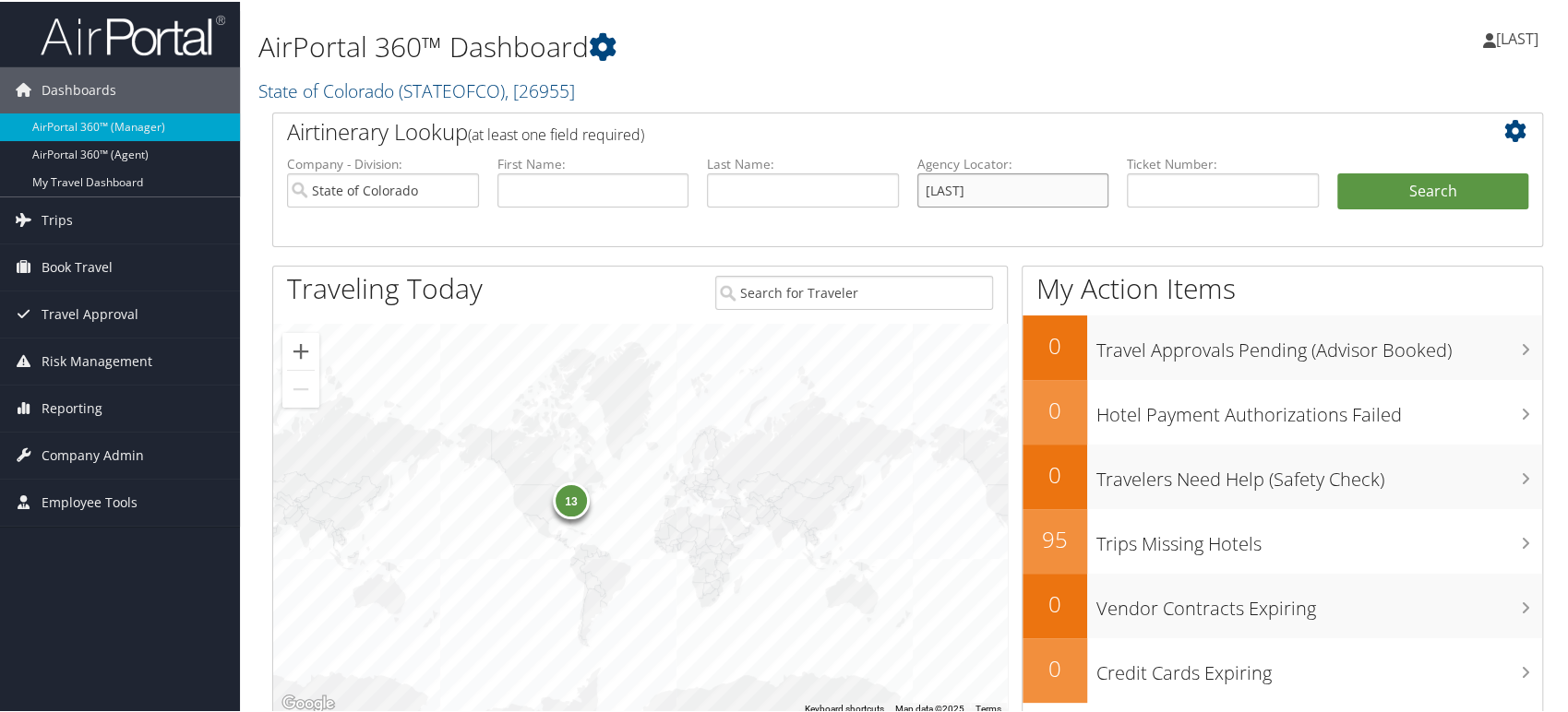 type on "[LAST]" 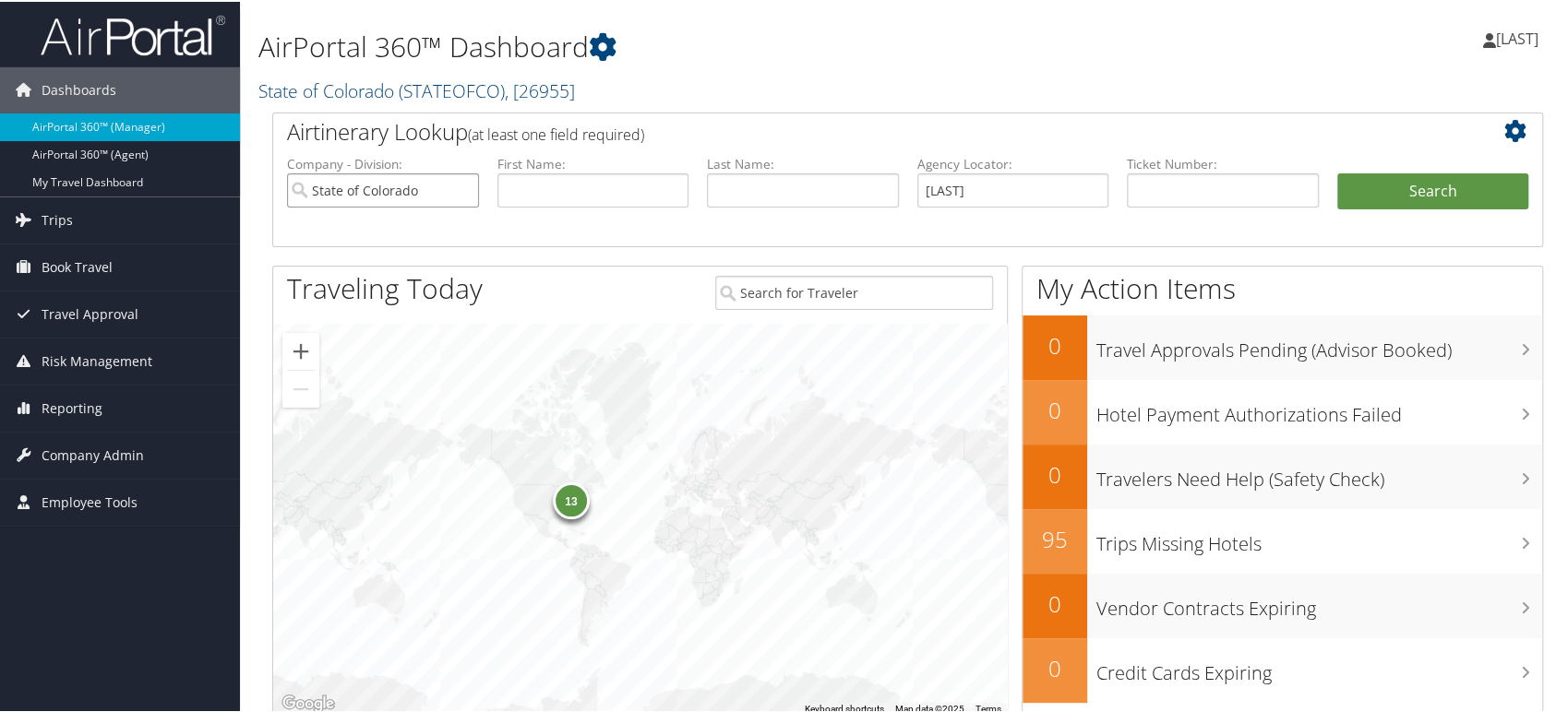 click on "State of Colorado" at bounding box center (383, 188) 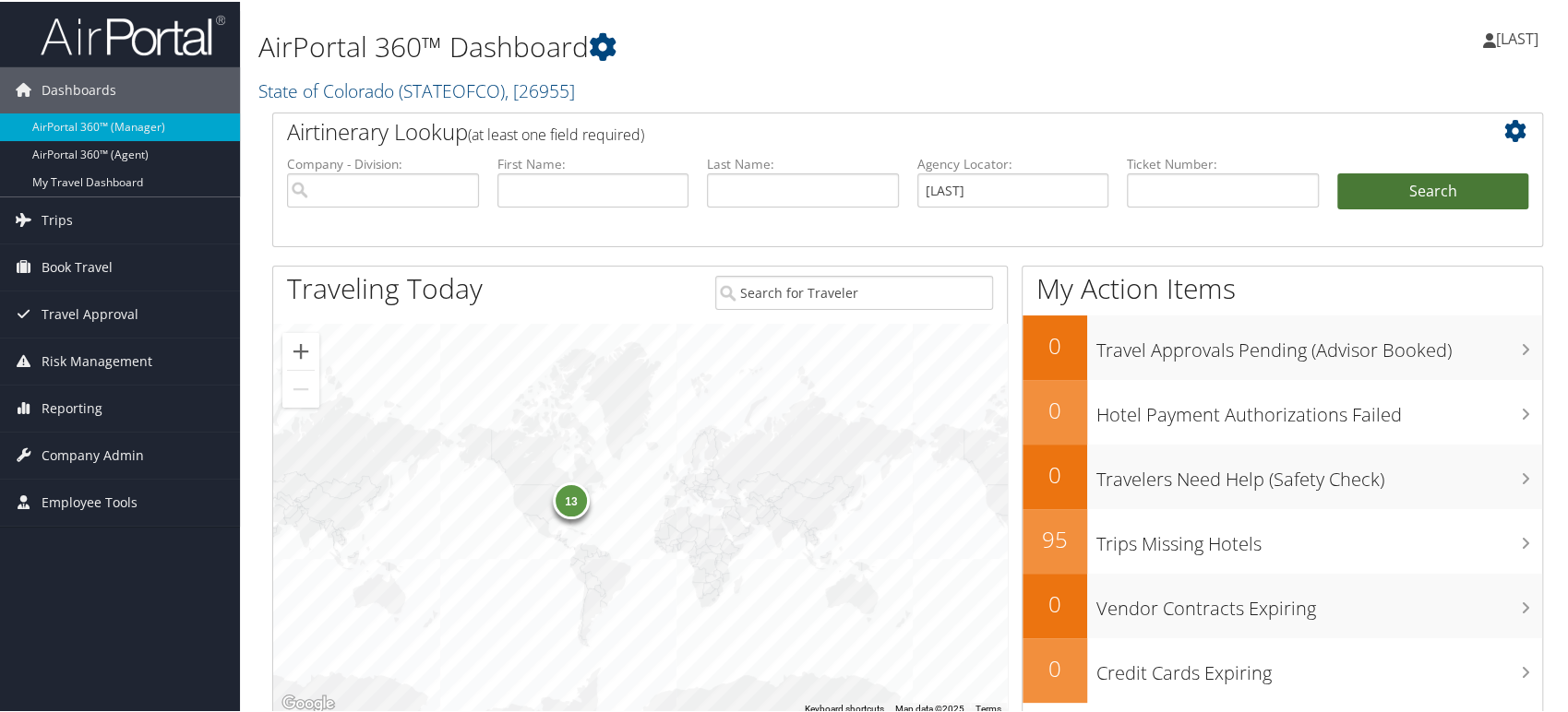 click on "Search" at bounding box center (1433, 190) 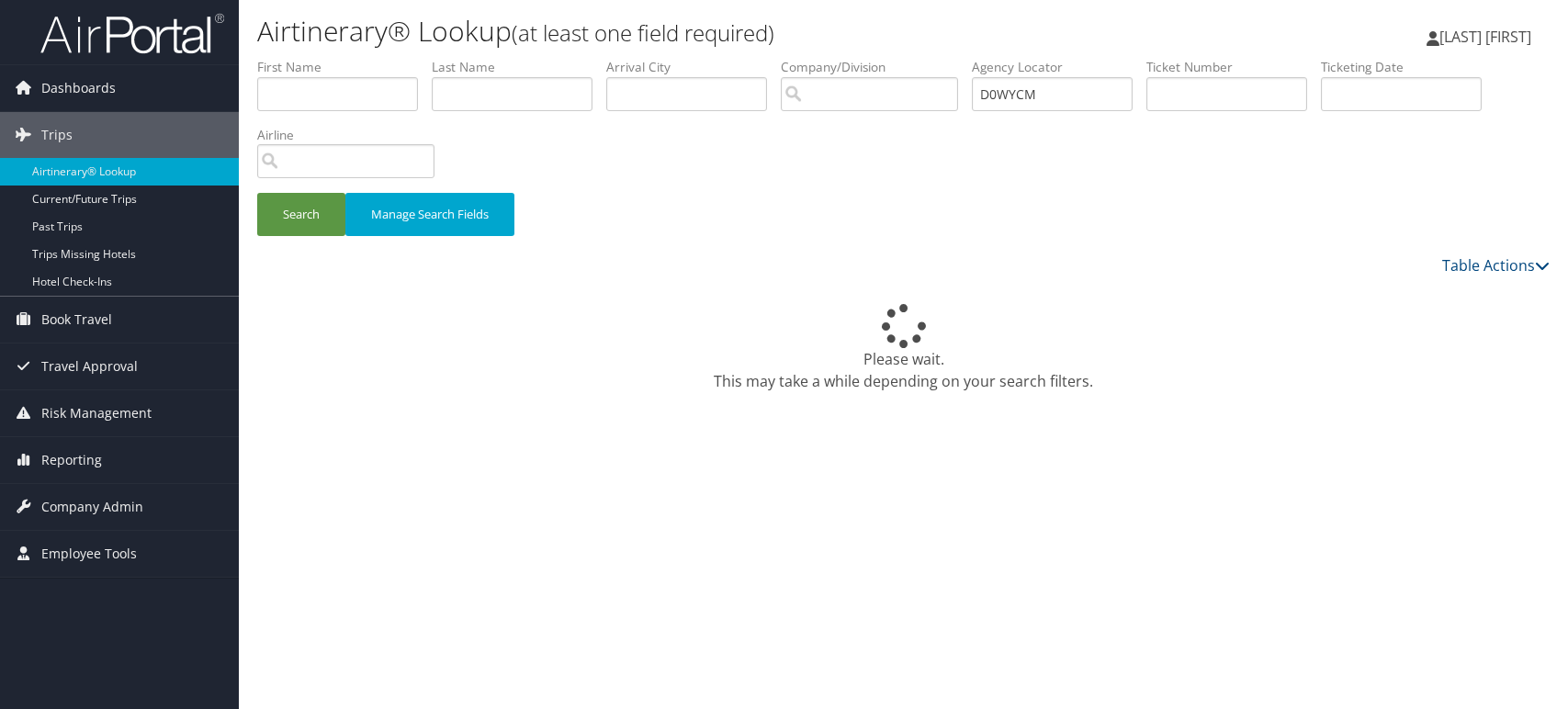 scroll, scrollTop: 0, scrollLeft: 0, axis: both 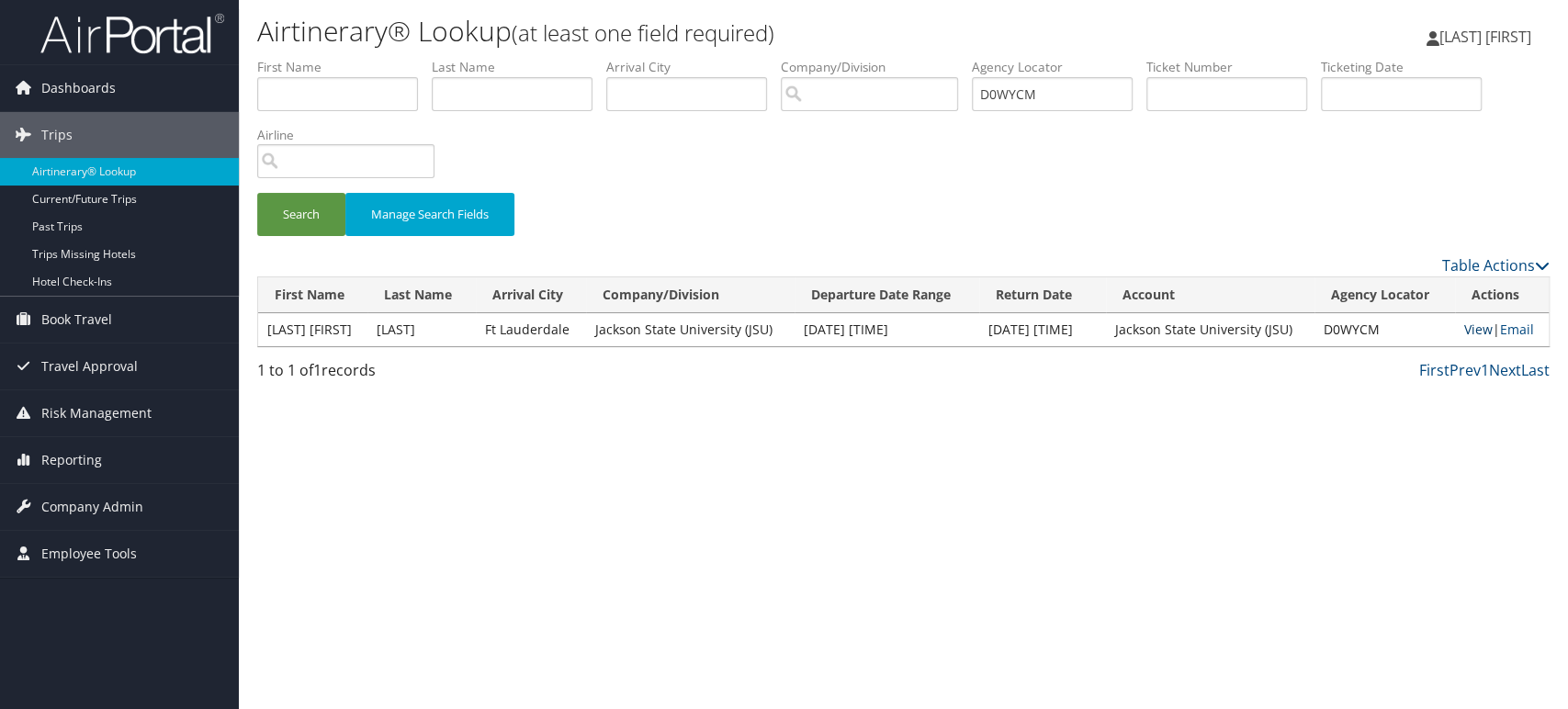 click on "View" at bounding box center [1478, 329] 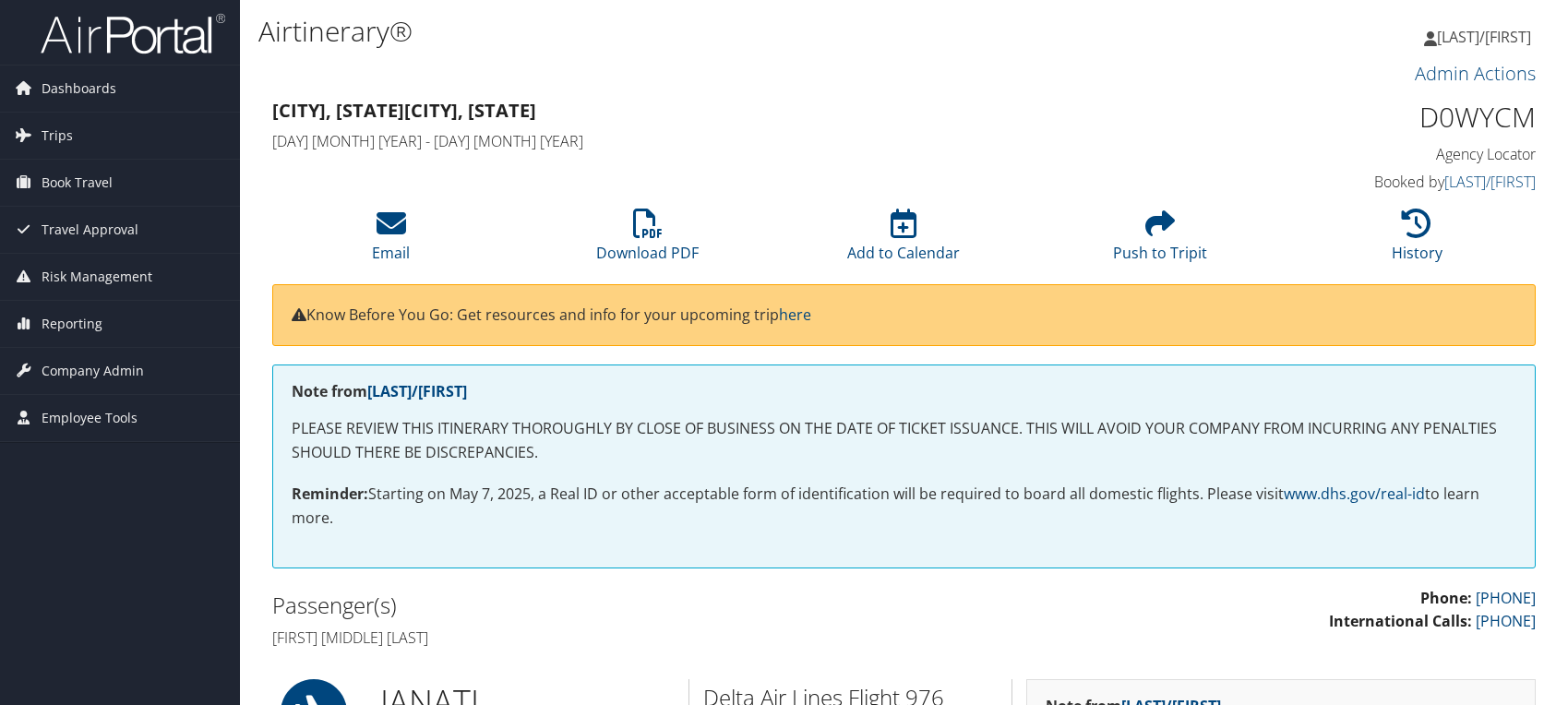 scroll, scrollTop: 0, scrollLeft: 0, axis: both 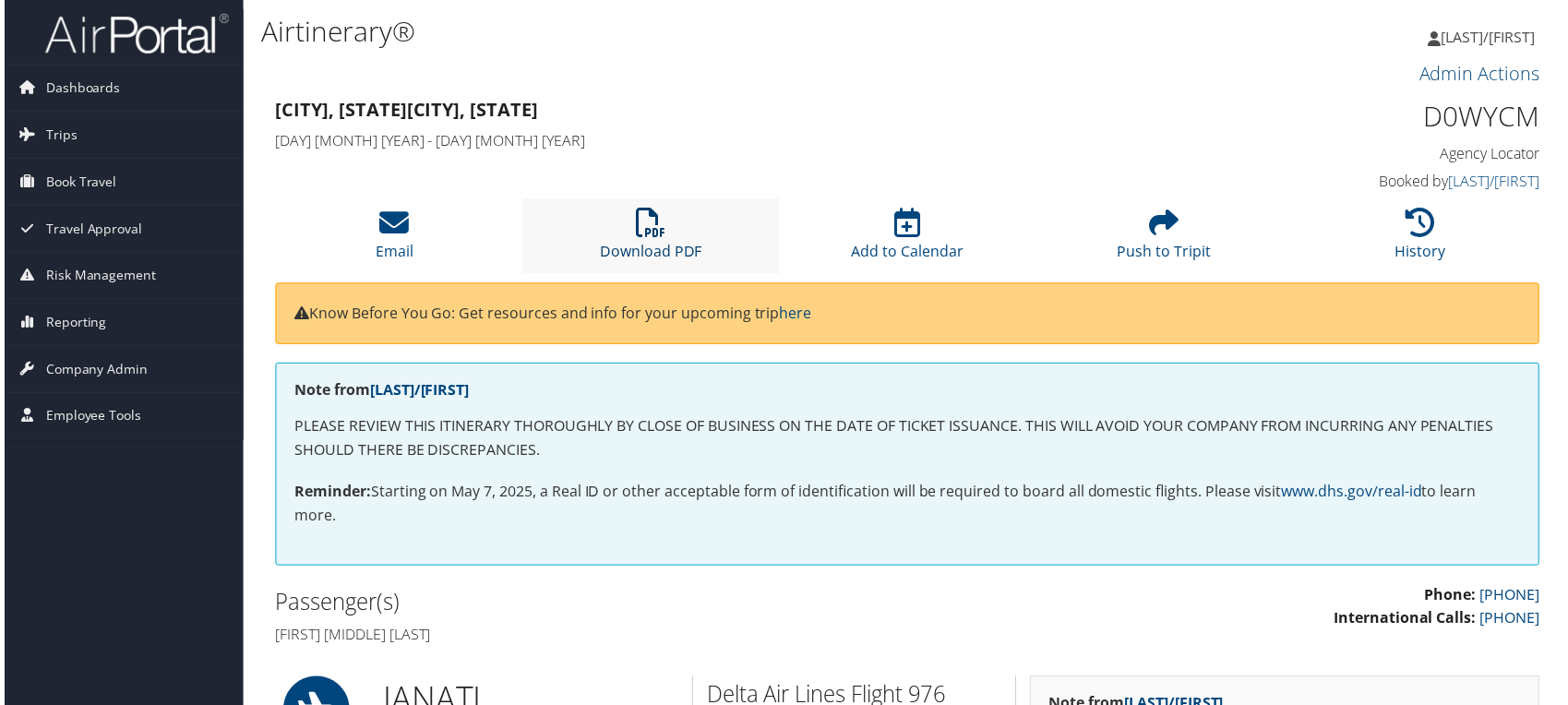click at bounding box center (650, 223) 